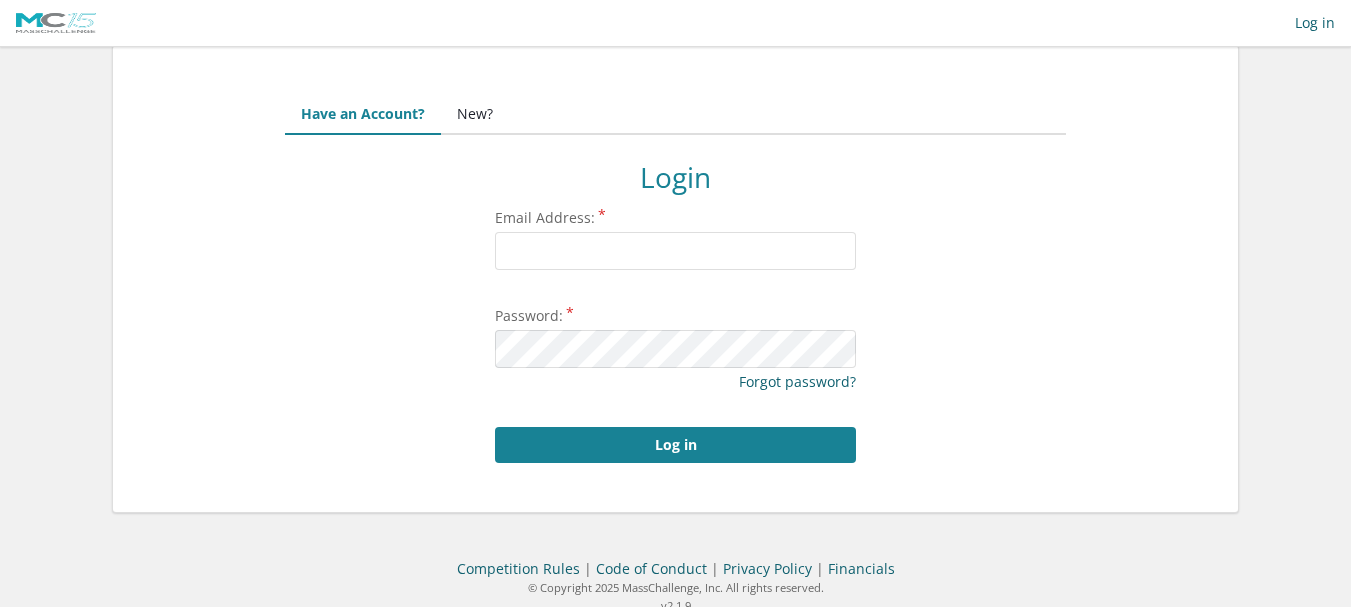 scroll, scrollTop: 0, scrollLeft: 0, axis: both 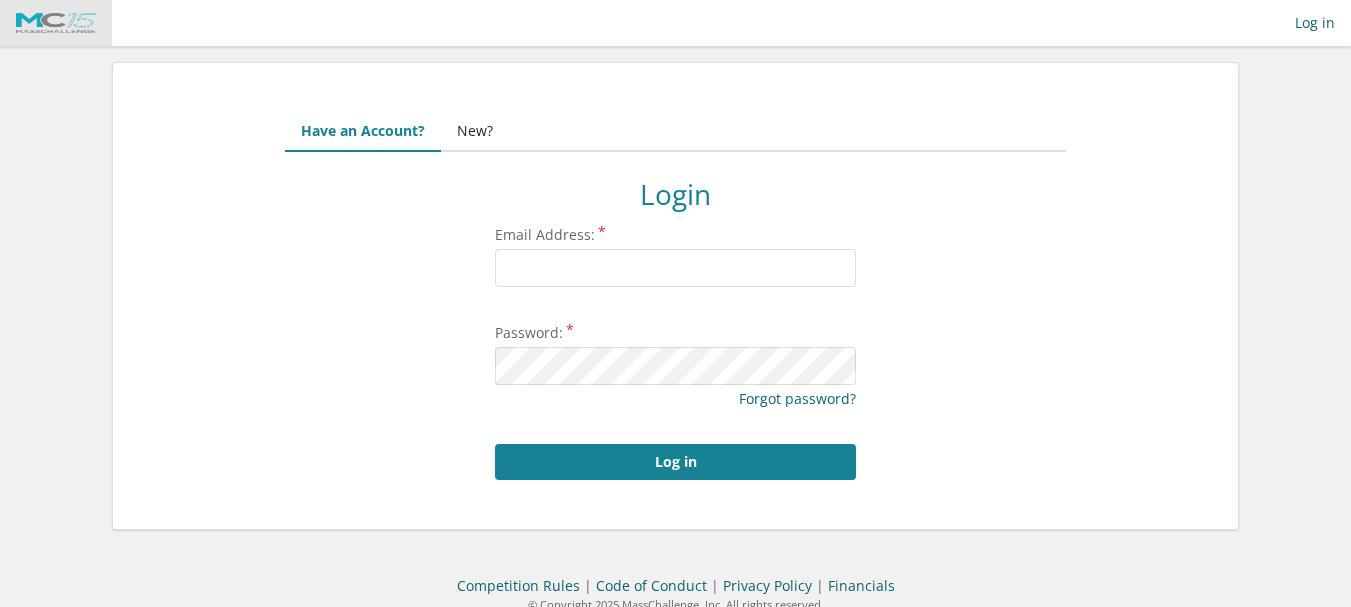 click at bounding box center (56, 23) 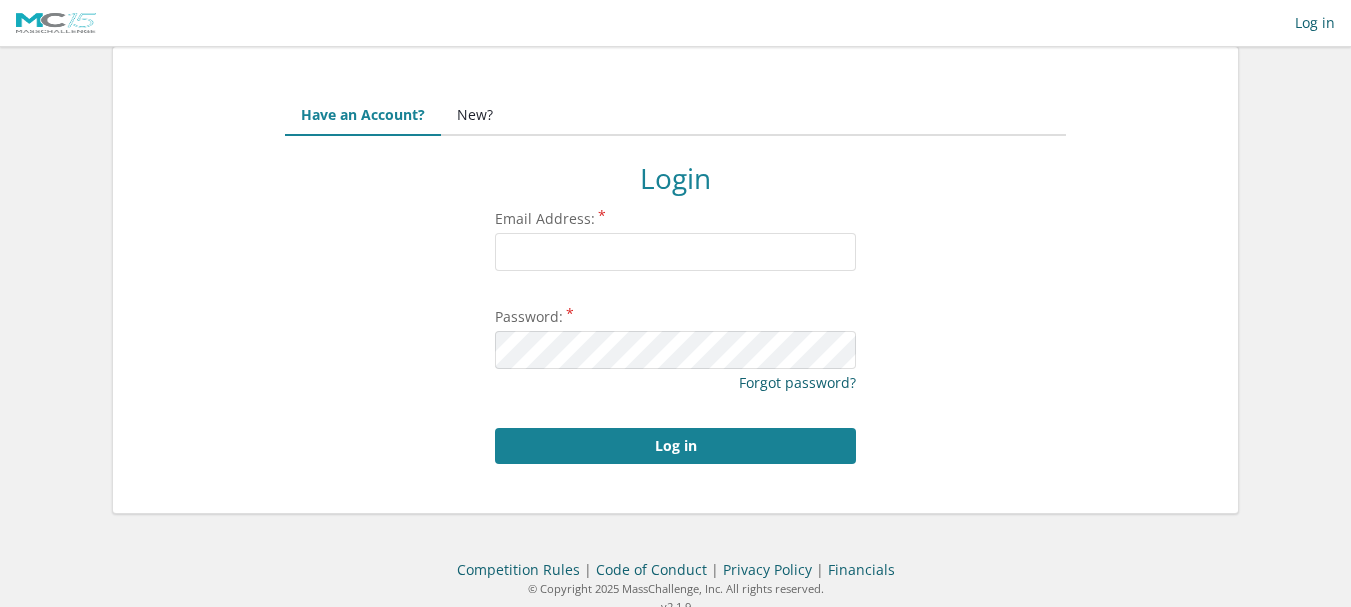 scroll, scrollTop: 38, scrollLeft: 0, axis: vertical 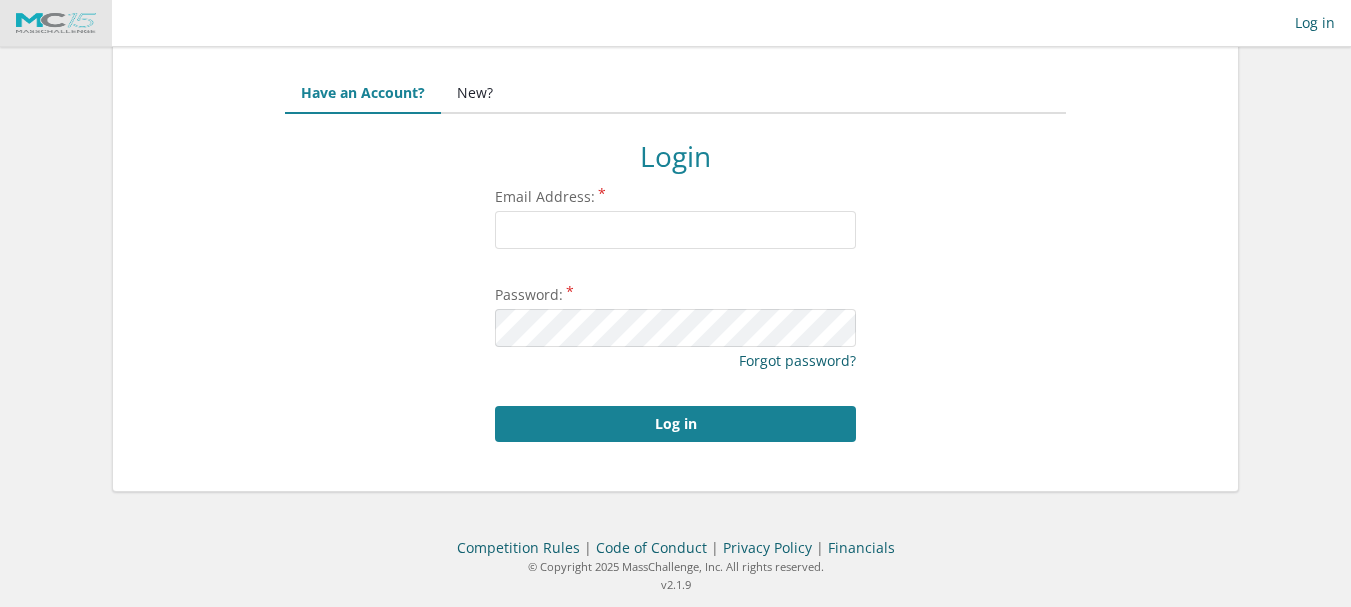 click at bounding box center [56, 23] 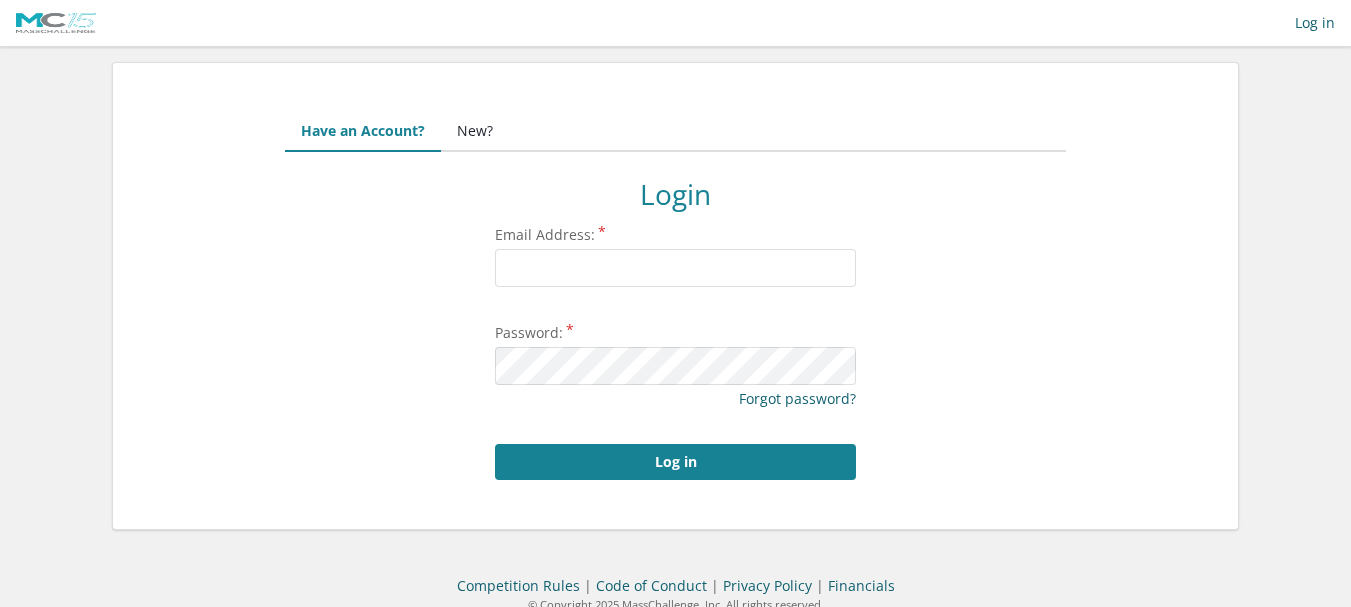 scroll, scrollTop: 0, scrollLeft: 0, axis: both 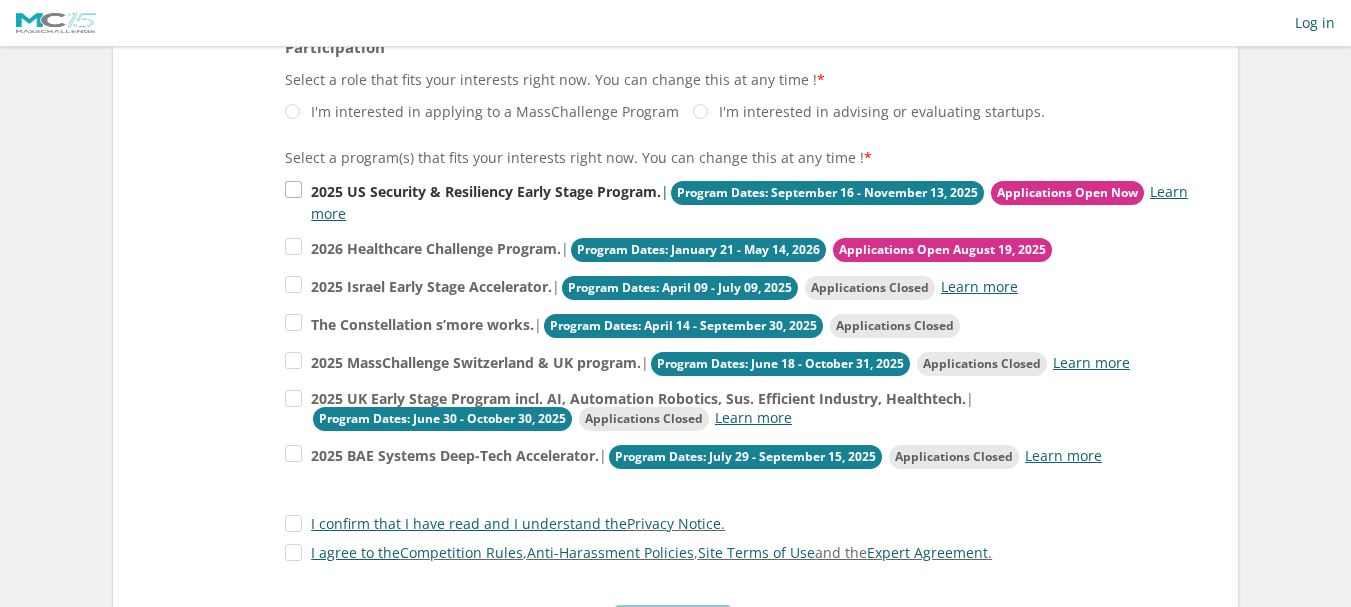 click on "2025 US Security & Resiliency Early Stage Program." at bounding box center (486, 191) 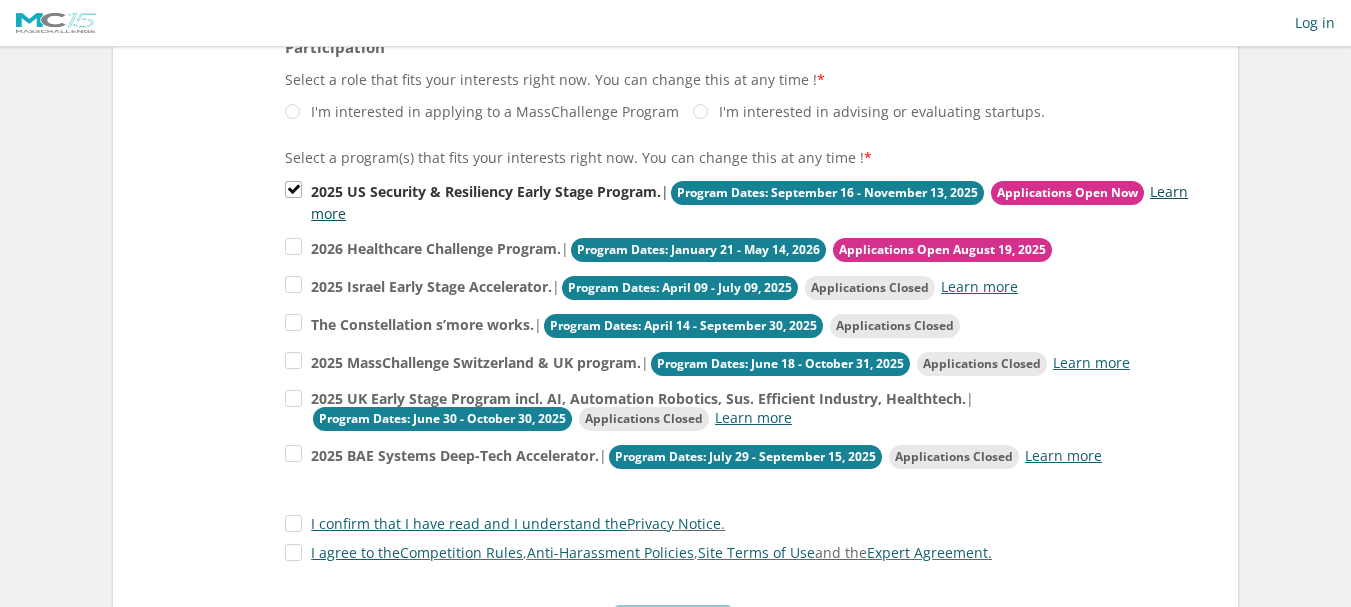 click on "Learn more" at bounding box center (749, 202) 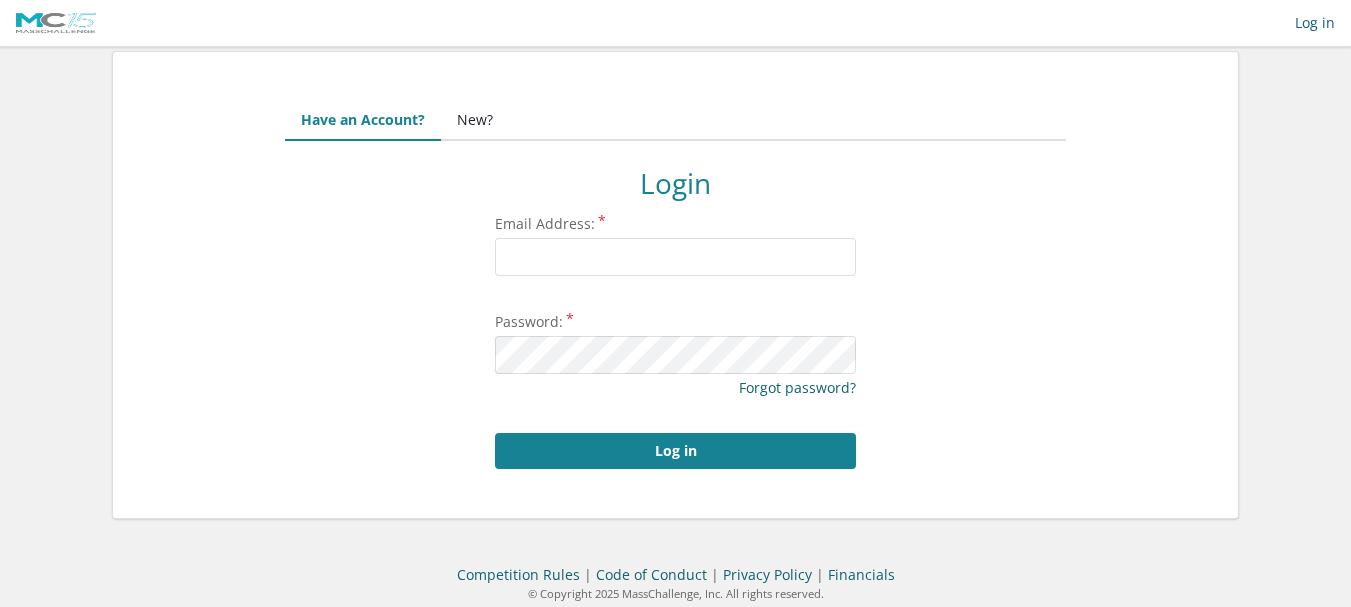 scroll, scrollTop: 0, scrollLeft: 0, axis: both 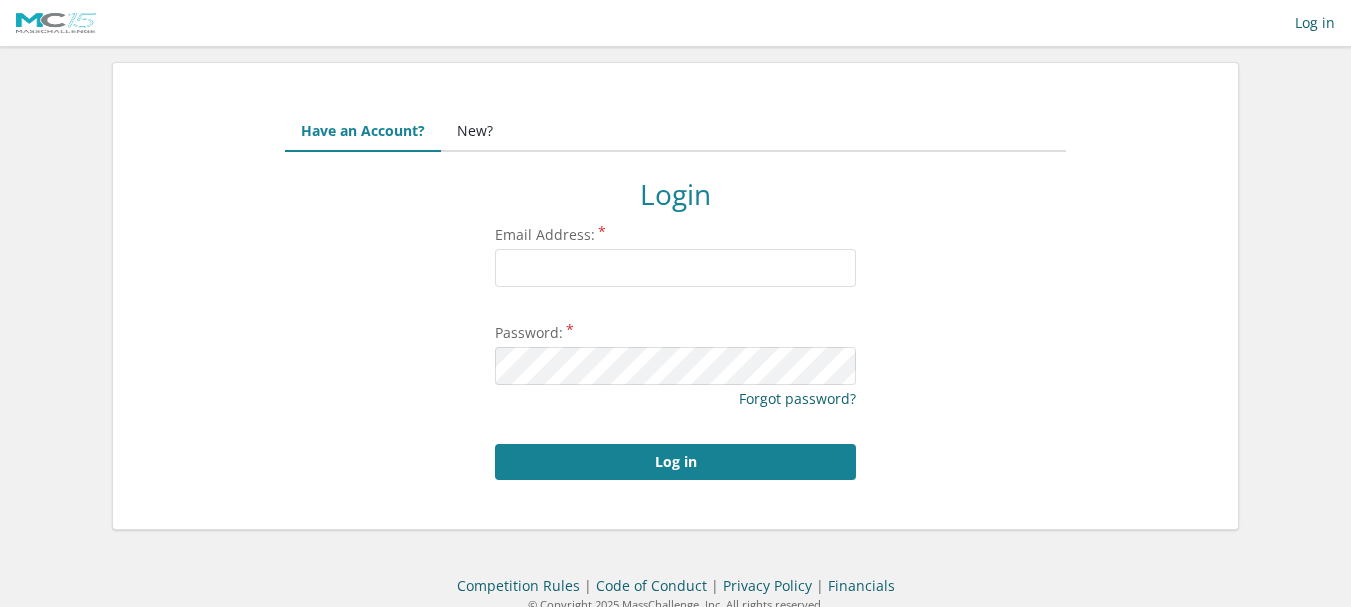 click on "New?" at bounding box center [475, 132] 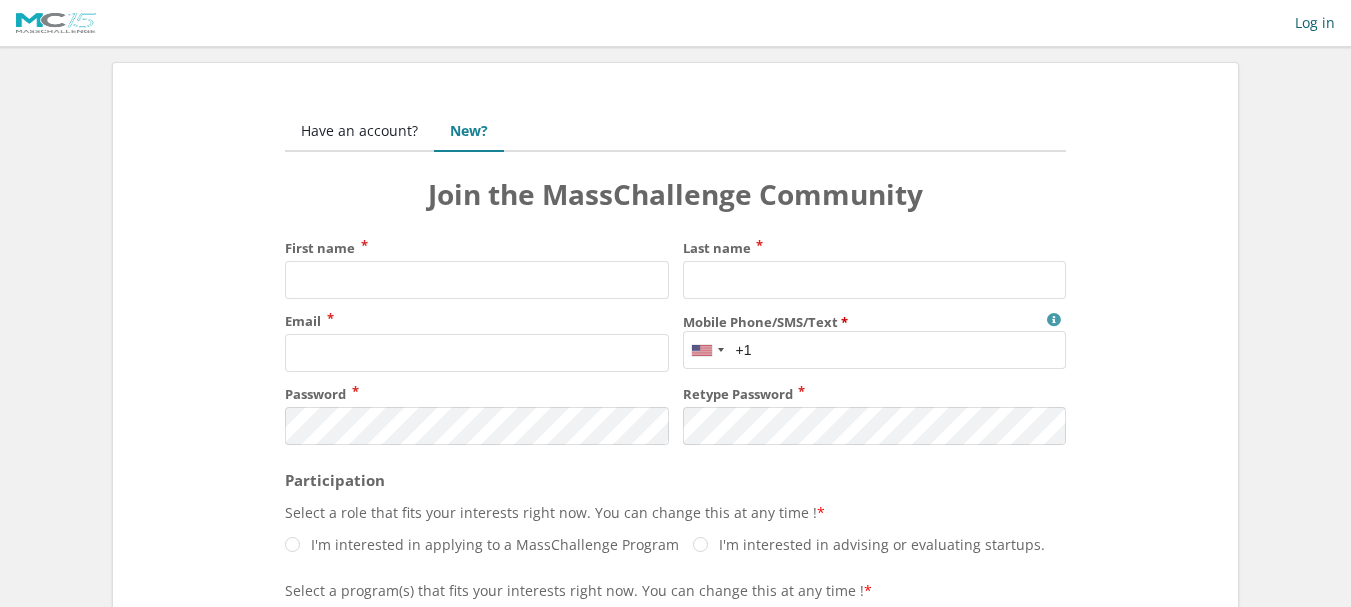 scroll, scrollTop: 0, scrollLeft: 0, axis: both 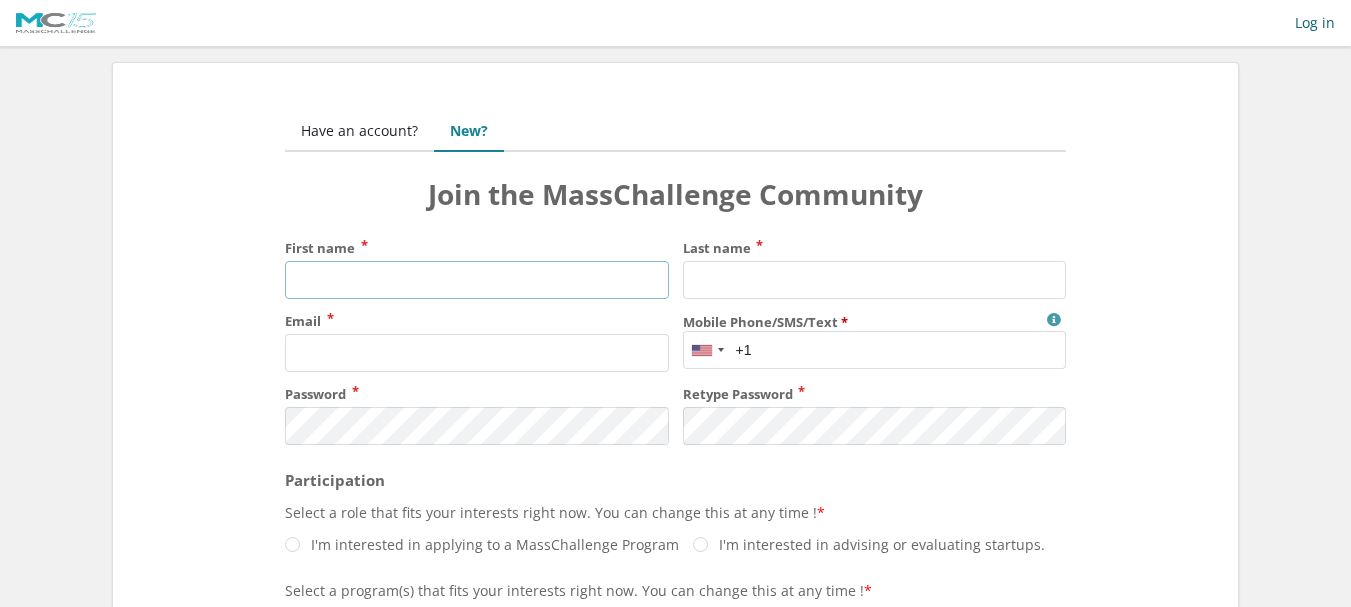click on "First name" at bounding box center [476, 280] 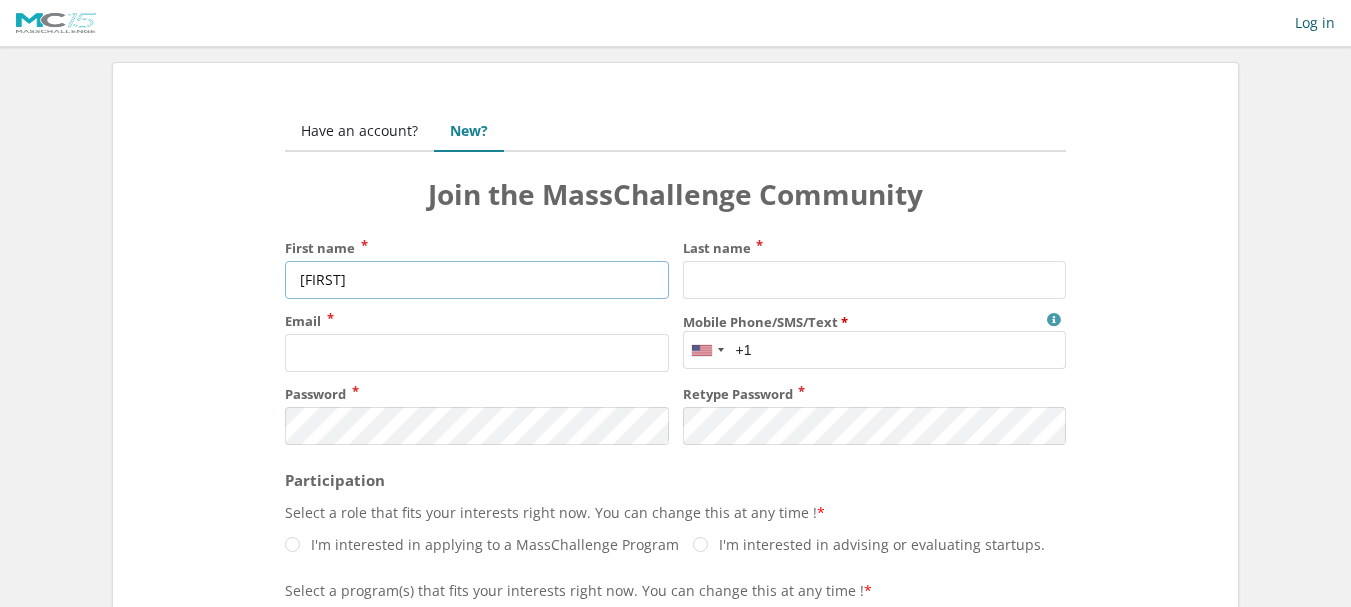 type on "[FIRST]" 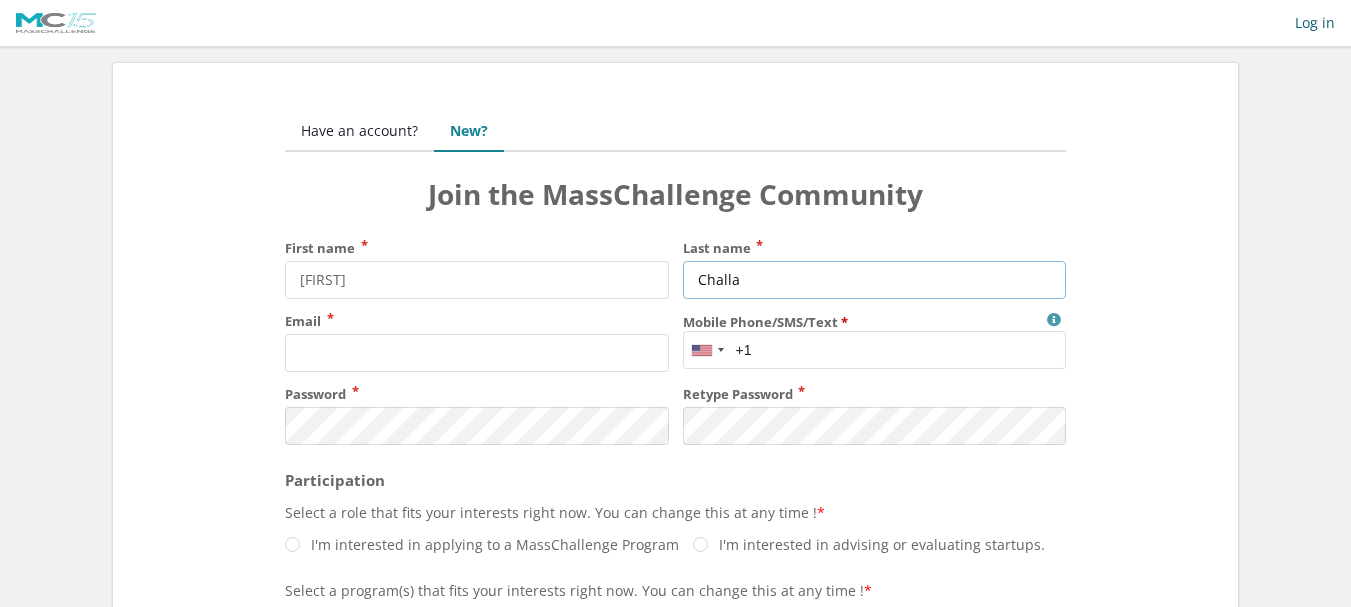 type on "Challa" 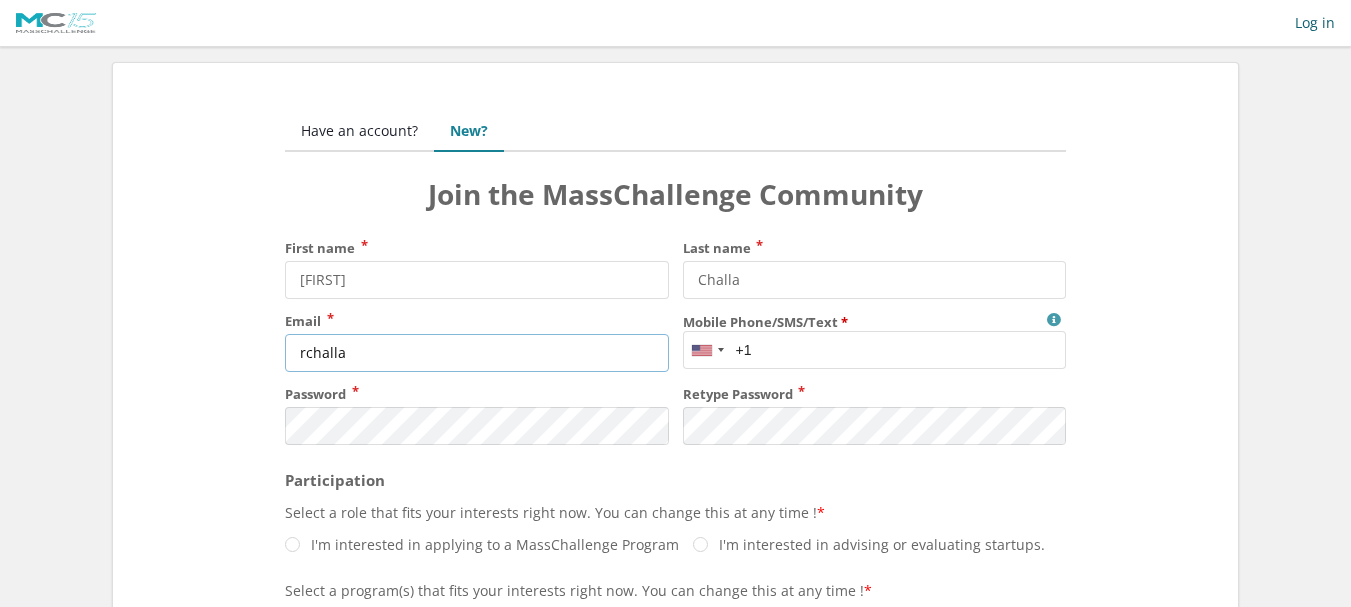 type on "[EMAIL]" 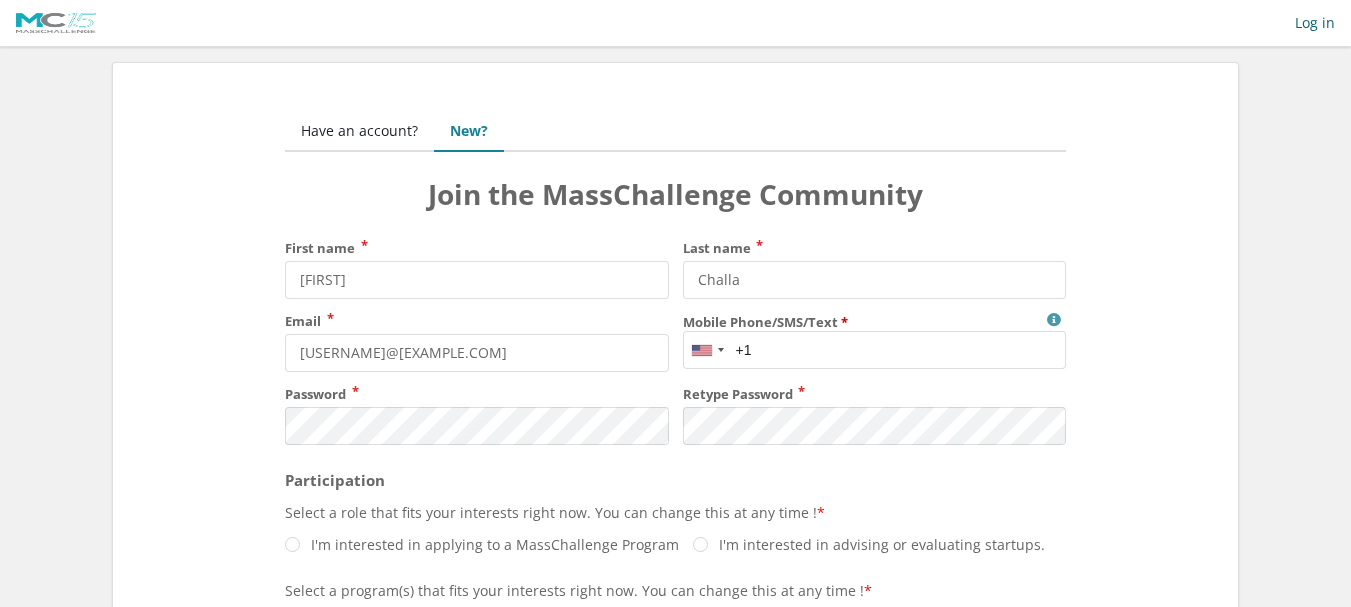 click on "Mobile Phone/SMS/Text" at bounding box center (874, 350) 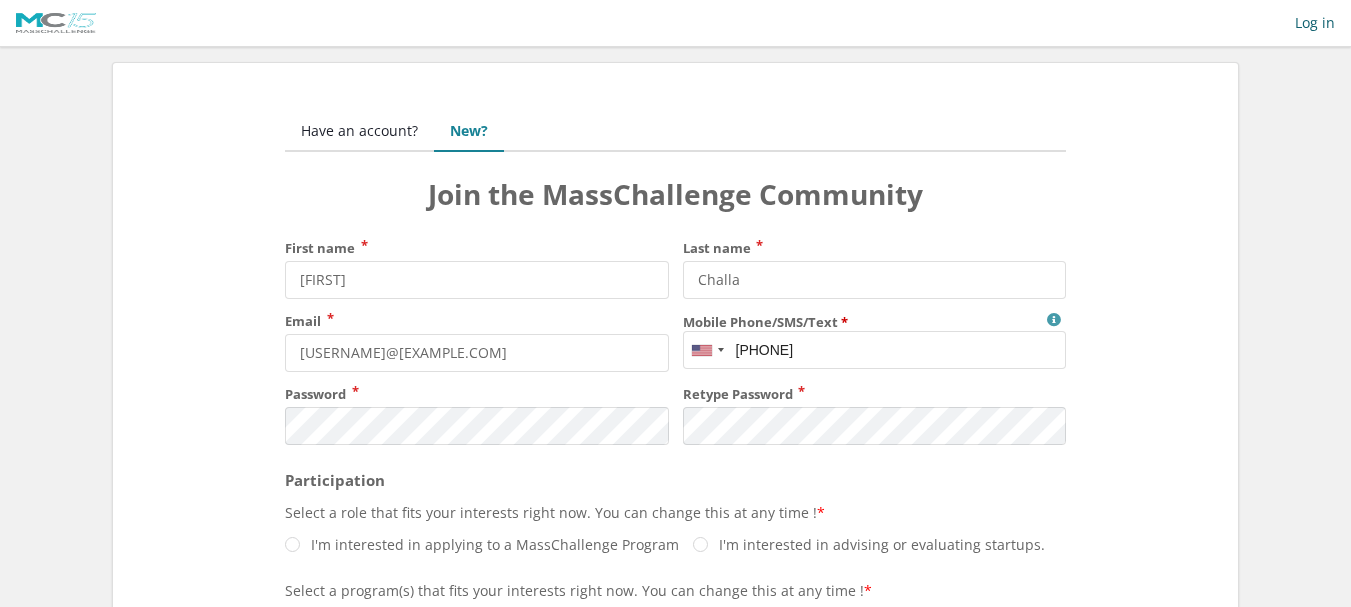 click on "Mobile Phone/SMS/Text" at bounding box center (874, 350) 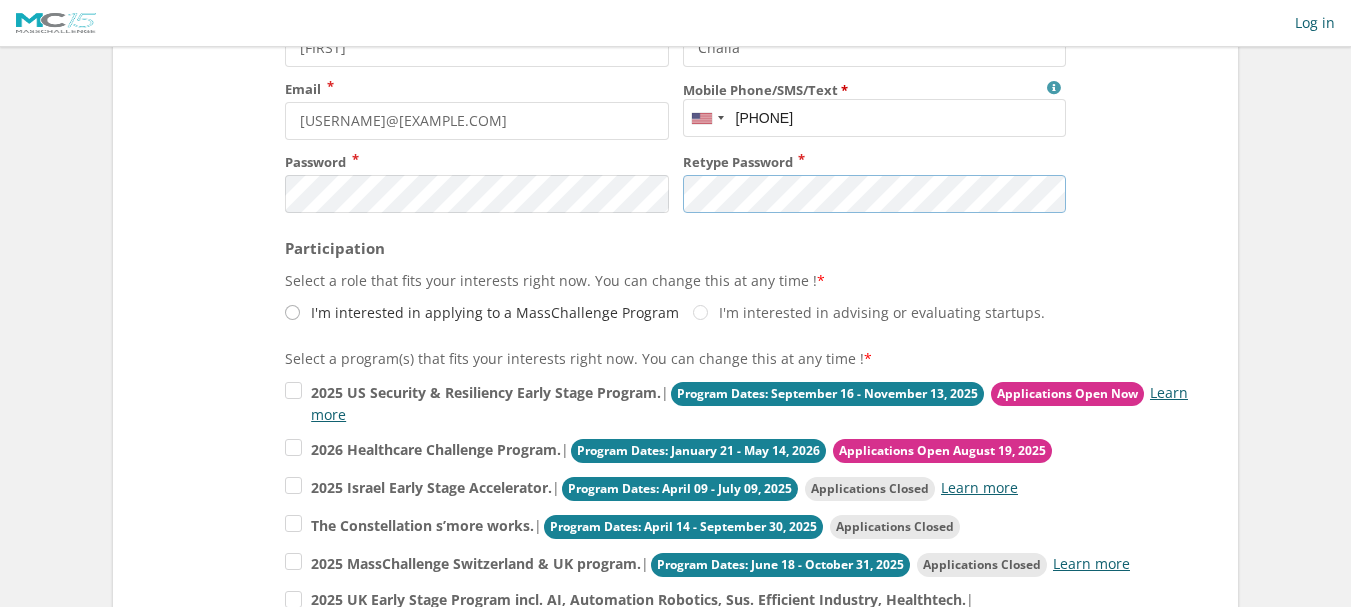 scroll, scrollTop: 233, scrollLeft: 0, axis: vertical 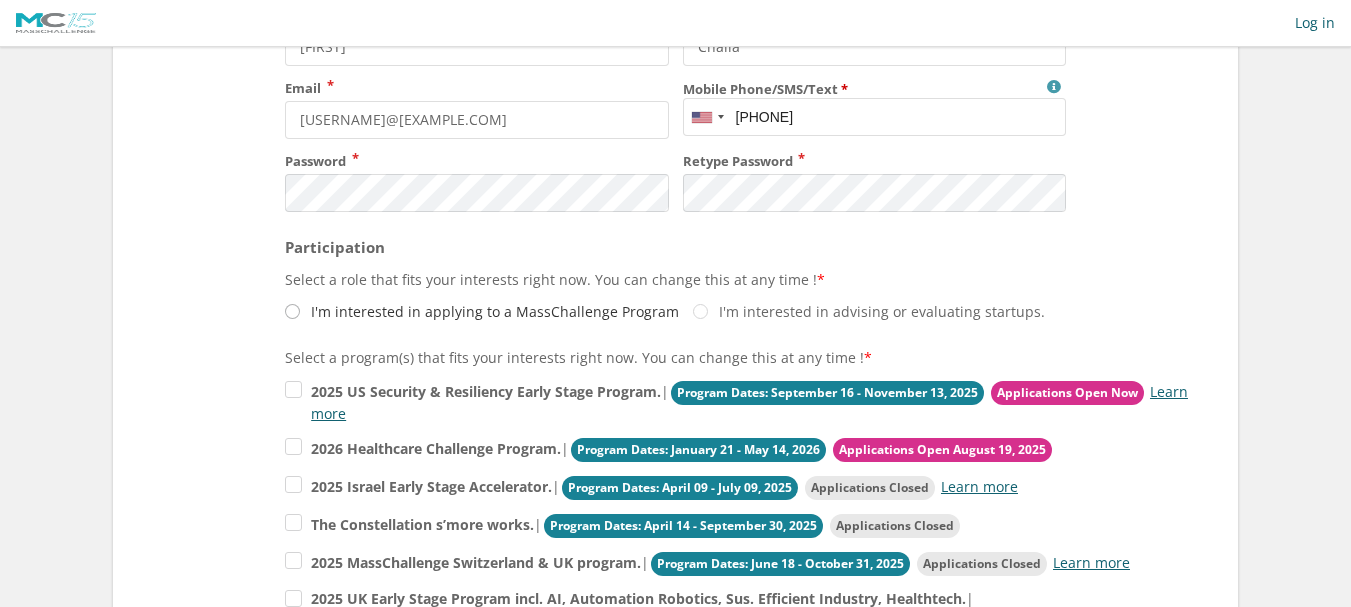 click on "I'm interested in applying to a MassChallenge
Program" at bounding box center [482, 311] 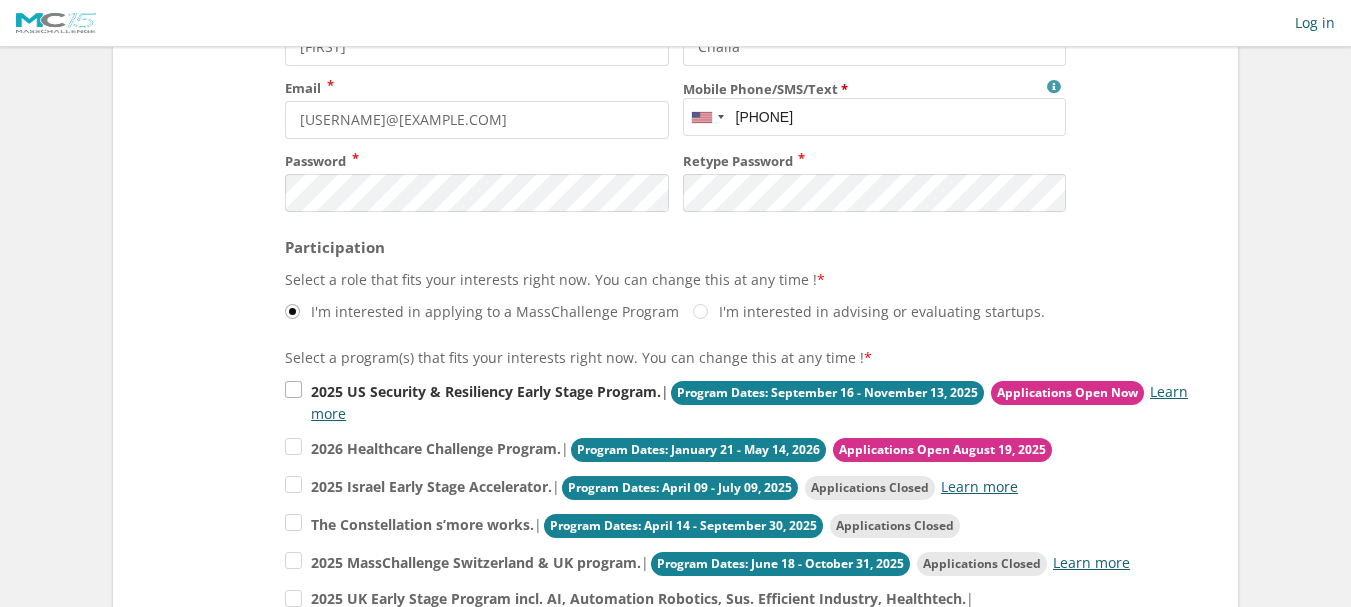 click on "2025 US Security & Resiliency Early Stage Program.   |
Program Dates:
September 16 - November 13, 2025
Applications Open Now
Learn more" at bounding box center [740, 401] 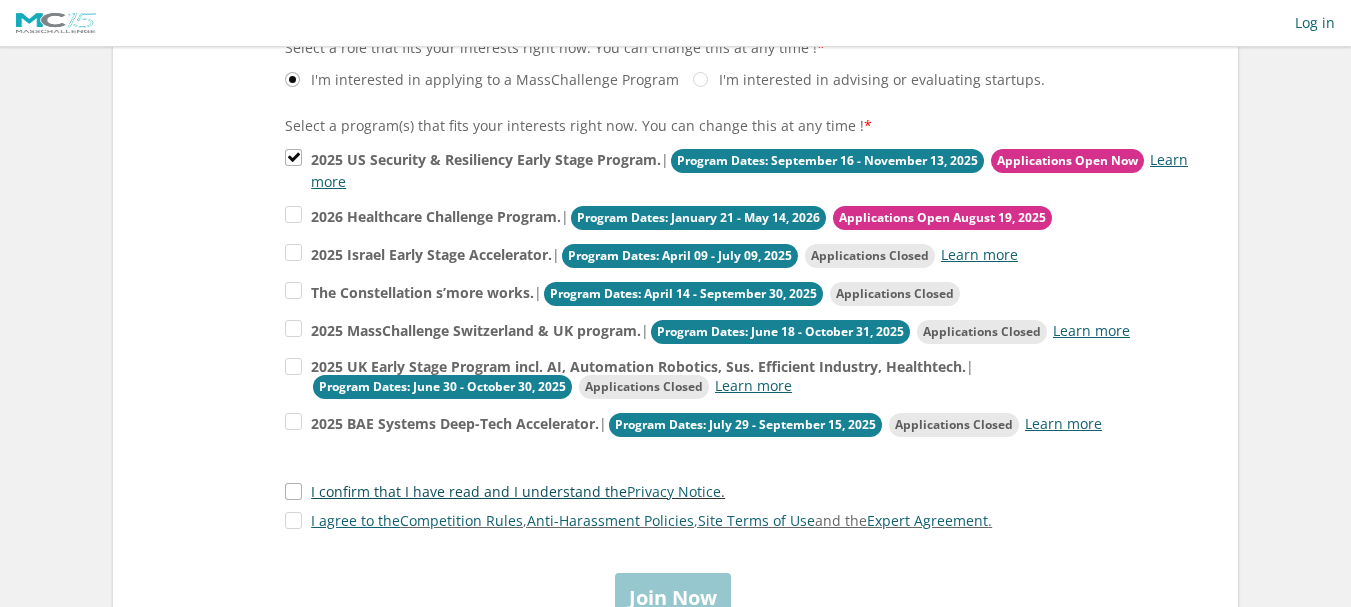 scroll, scrollTop: 466, scrollLeft: 0, axis: vertical 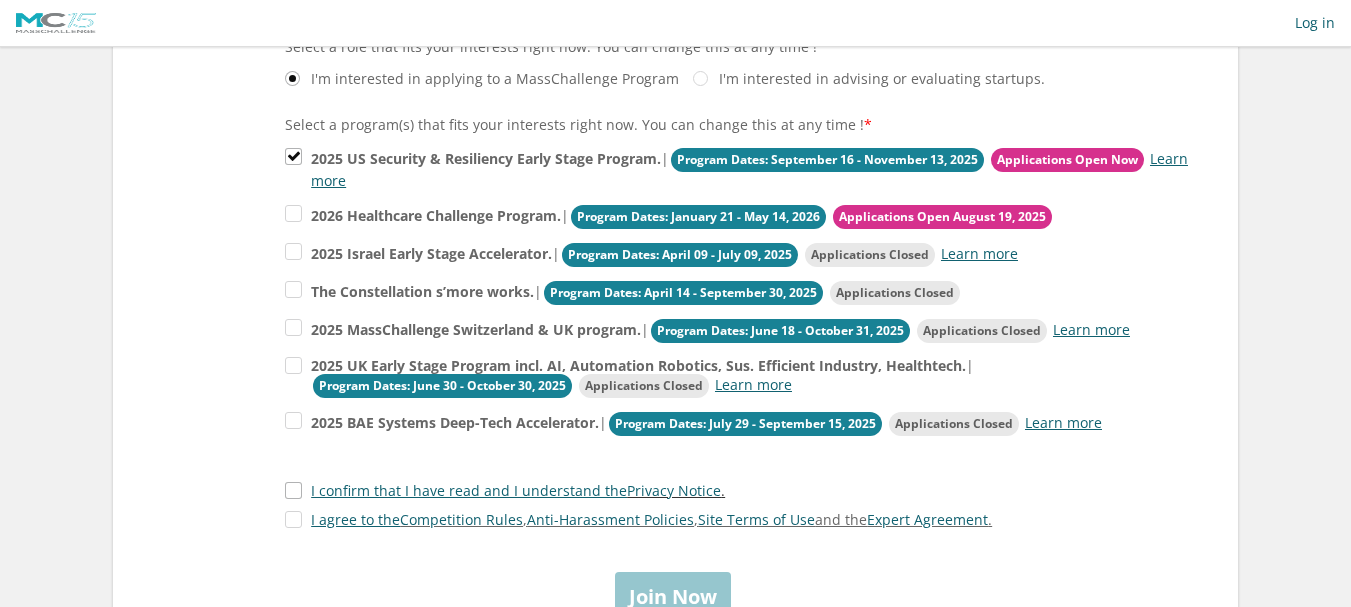 click on "I confirm that I have read and I understand the  Privacy Notice ." at bounding box center (505, 490) 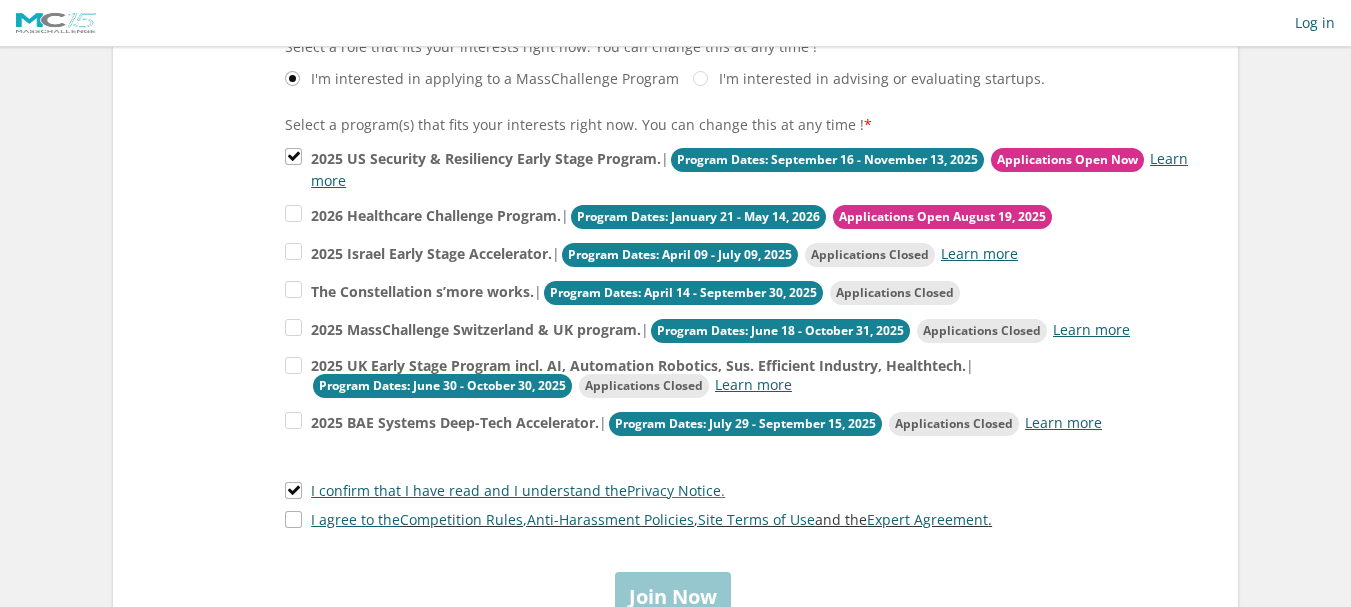 click on "I agree to the  Competition Rules ,  Anti-Harassment Policies ,  Site Terms of Use  and the  Expert Agreement ." at bounding box center [638, 519] 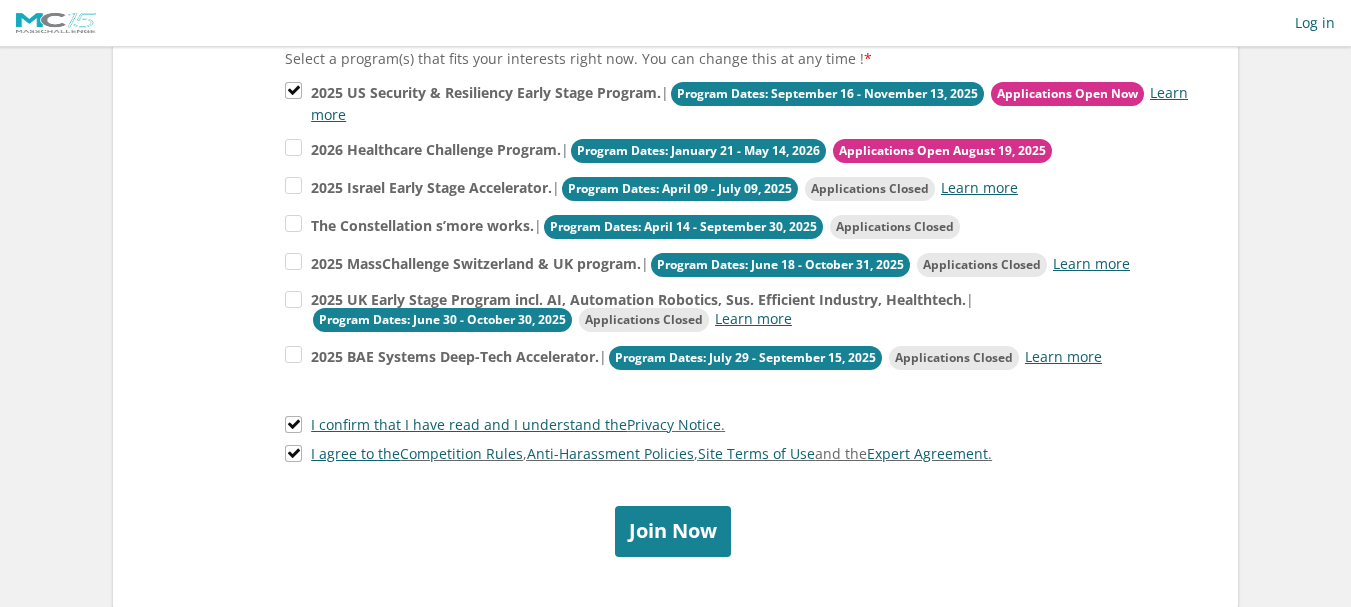scroll, scrollTop: 533, scrollLeft: 0, axis: vertical 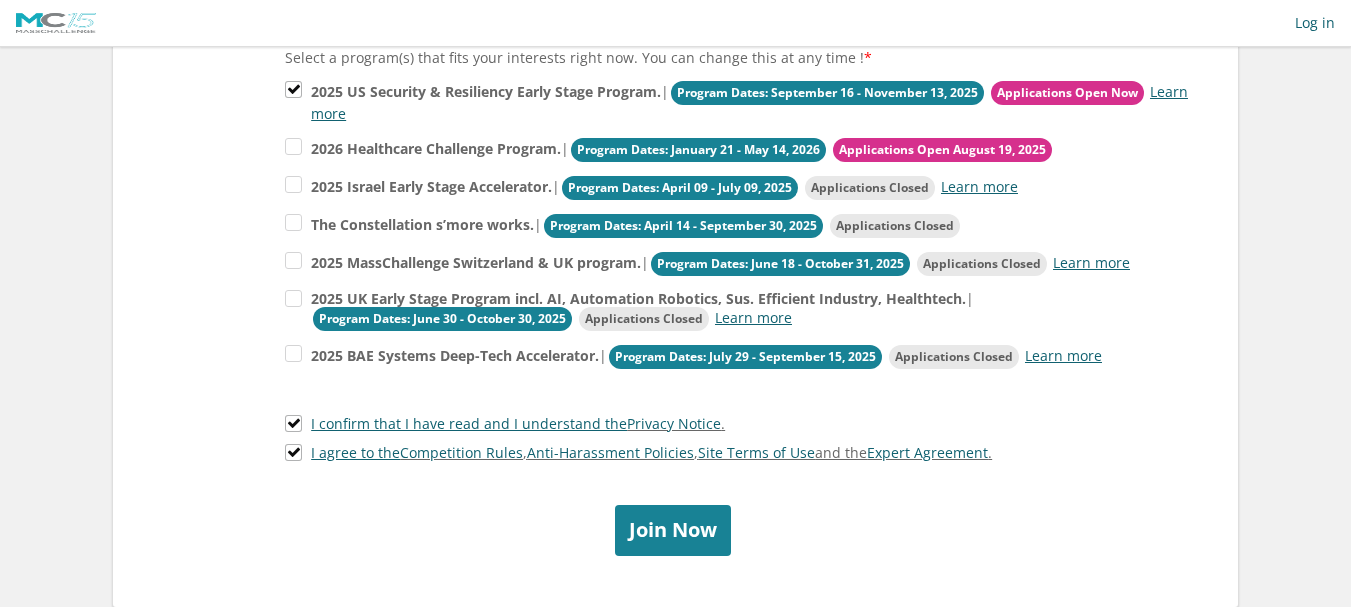 click on "Join Now" at bounding box center (673, 530) 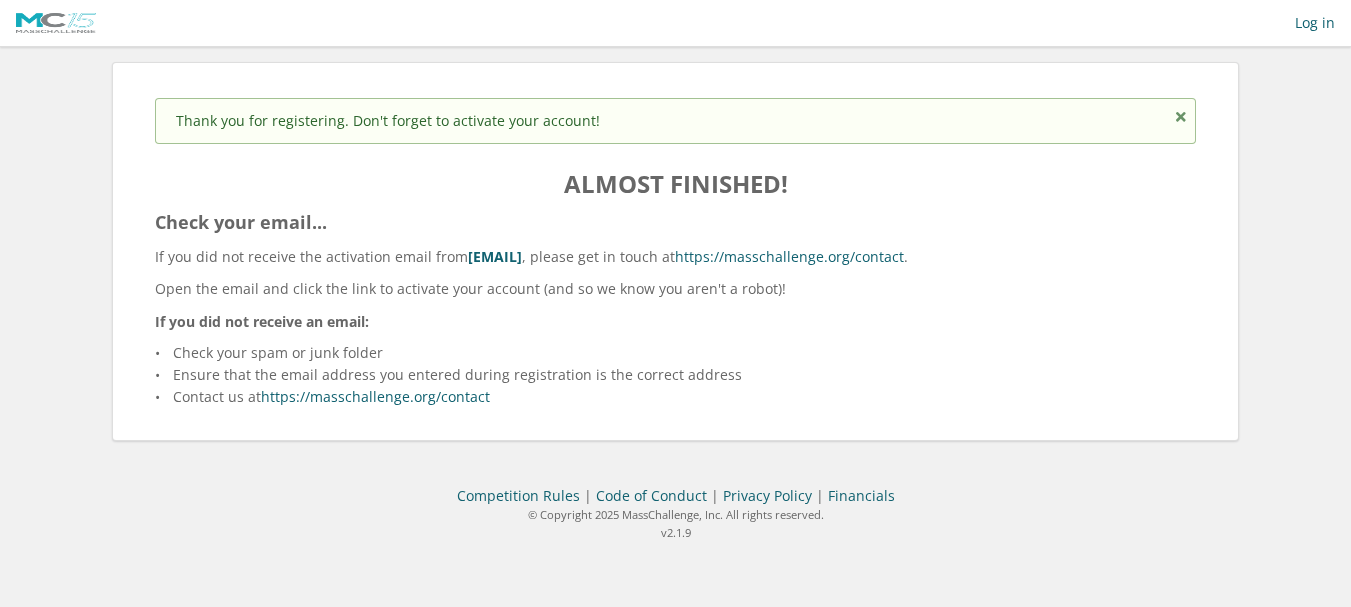 scroll, scrollTop: 0, scrollLeft: 0, axis: both 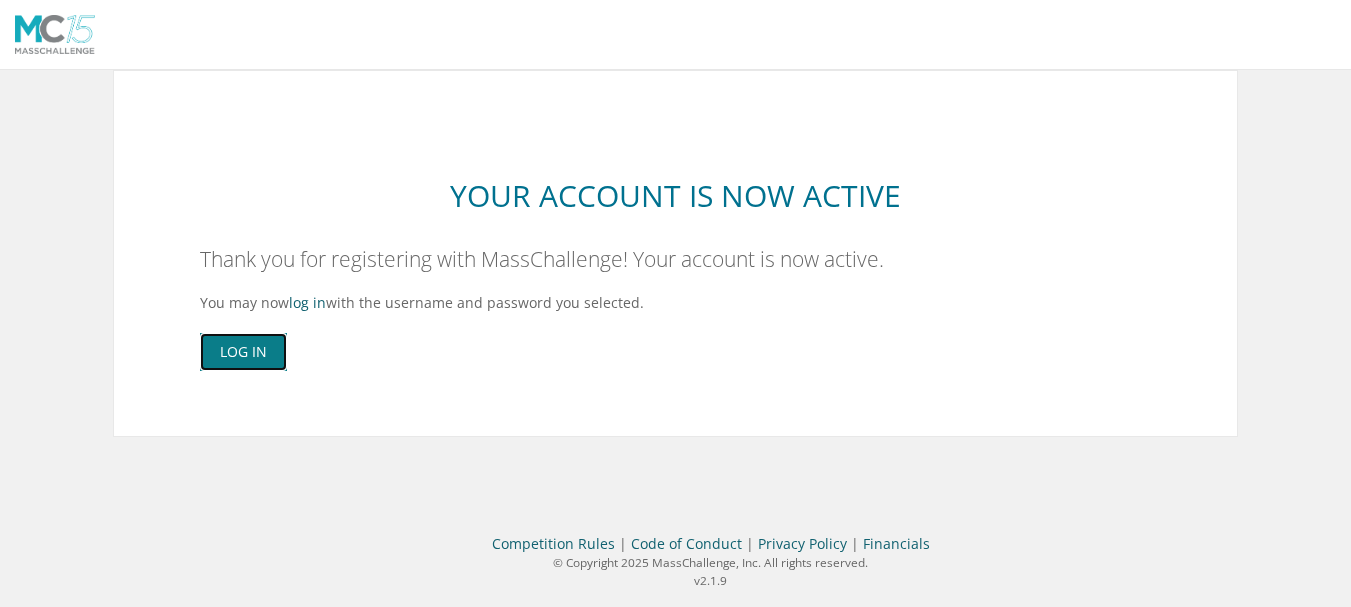 click on "Log In" at bounding box center [243, 352] 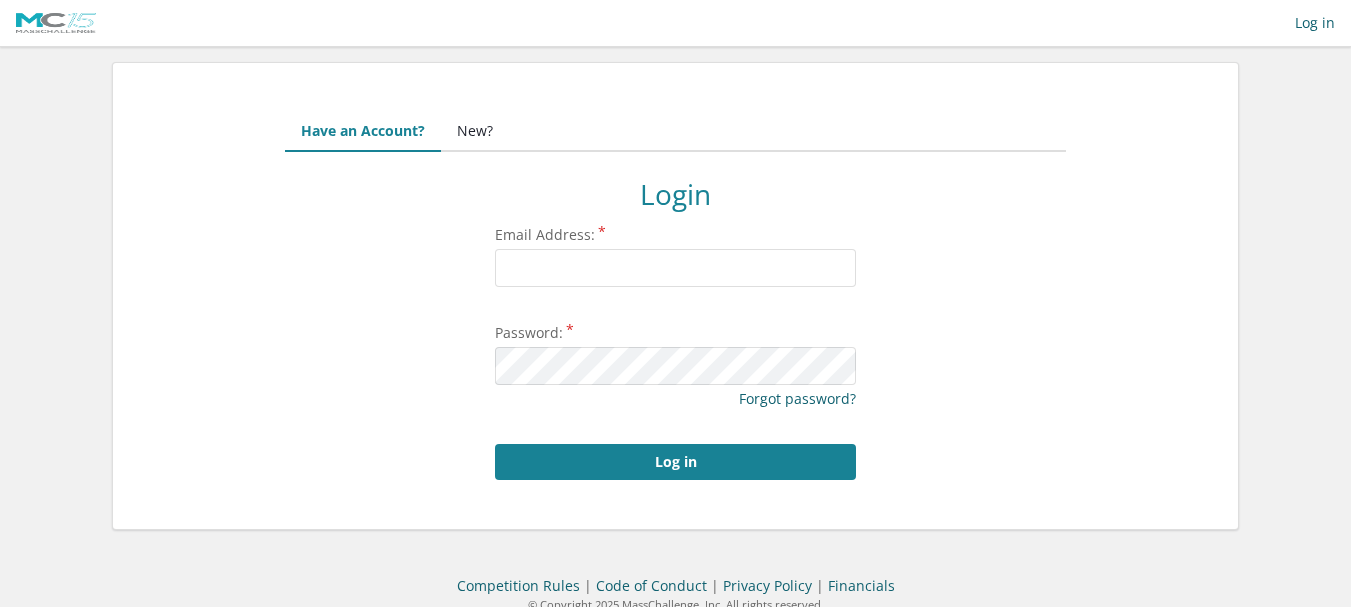 scroll, scrollTop: 0, scrollLeft: 0, axis: both 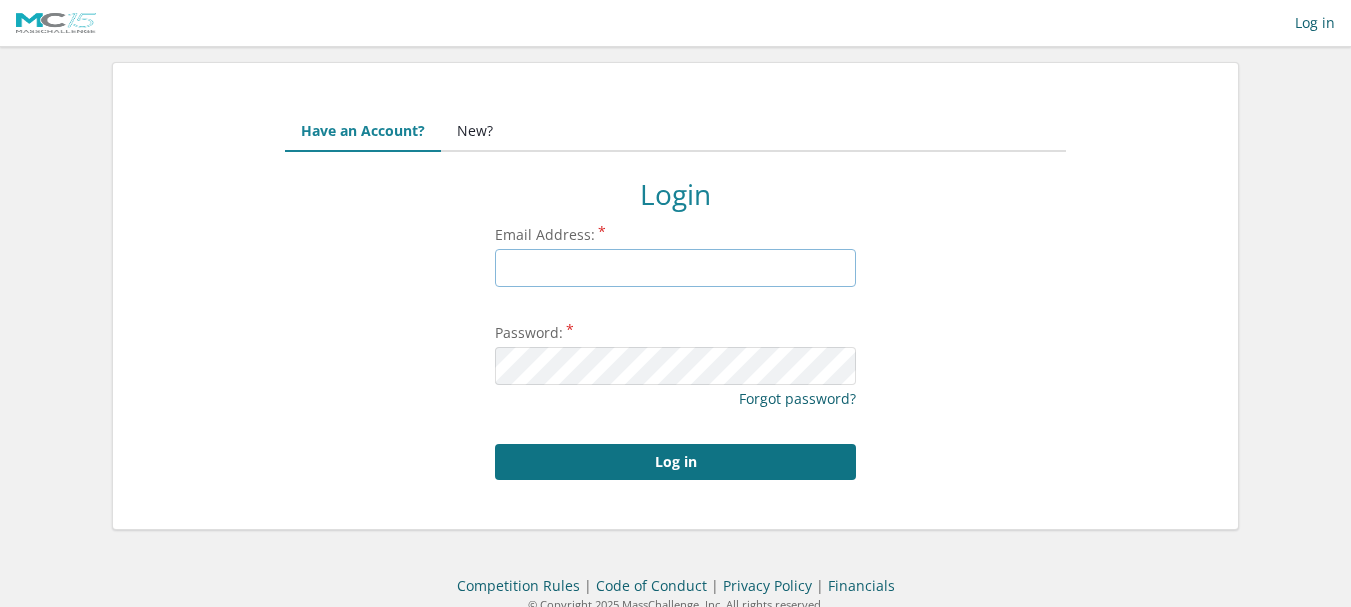 type on "[USERNAME]@example.com" 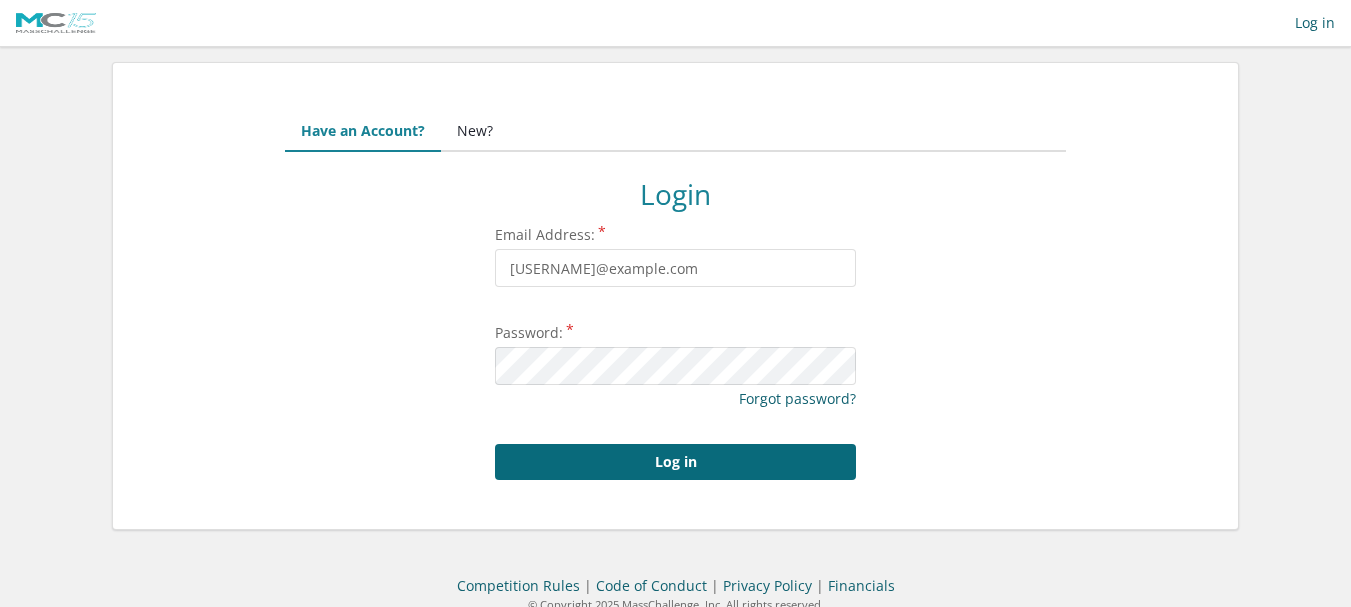 click on "Log in" at bounding box center (675, 462) 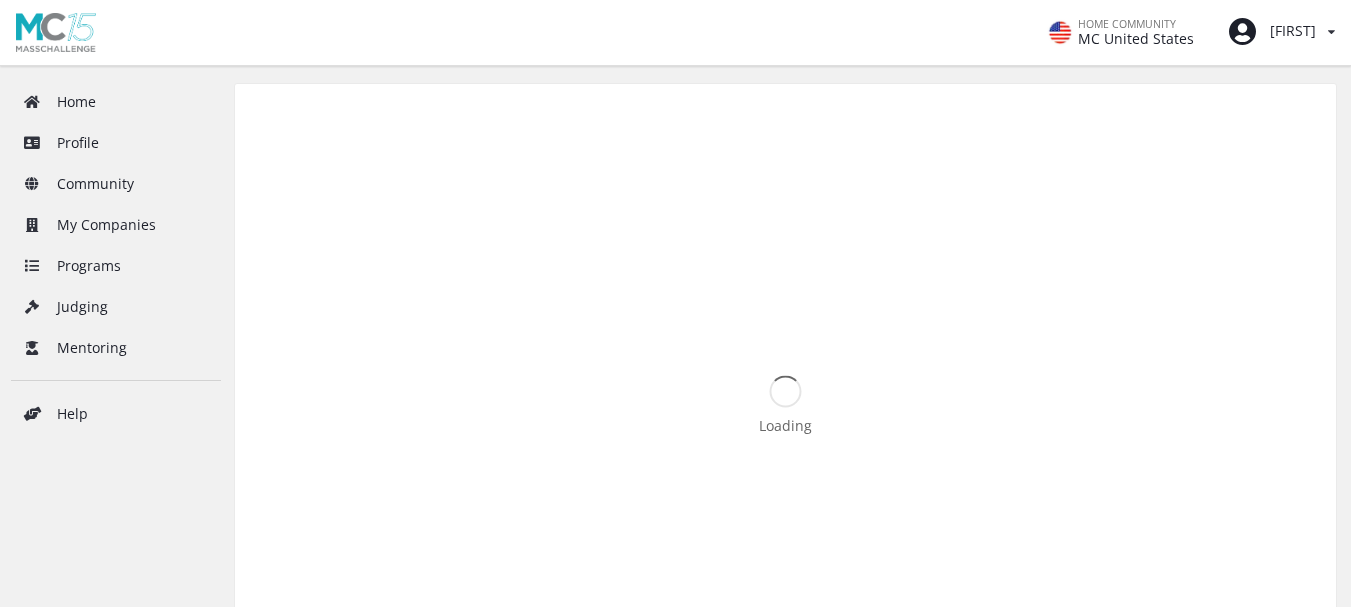 scroll, scrollTop: 0, scrollLeft: 0, axis: both 